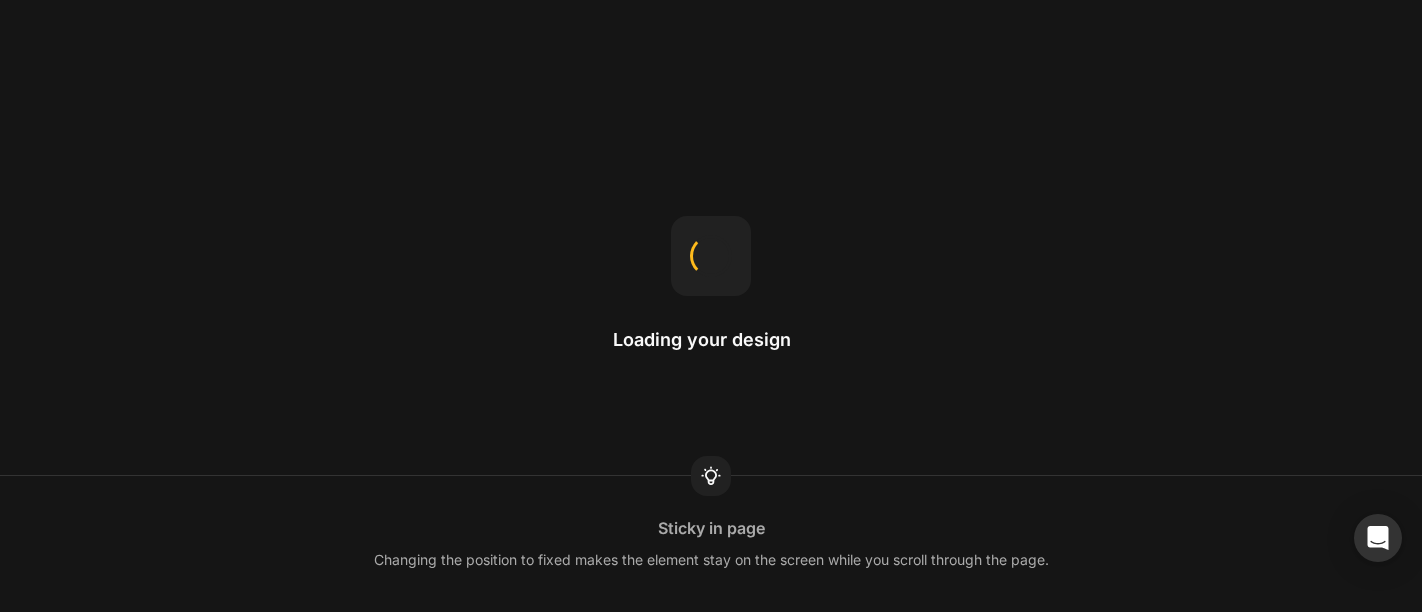 scroll, scrollTop: 0, scrollLeft: 0, axis: both 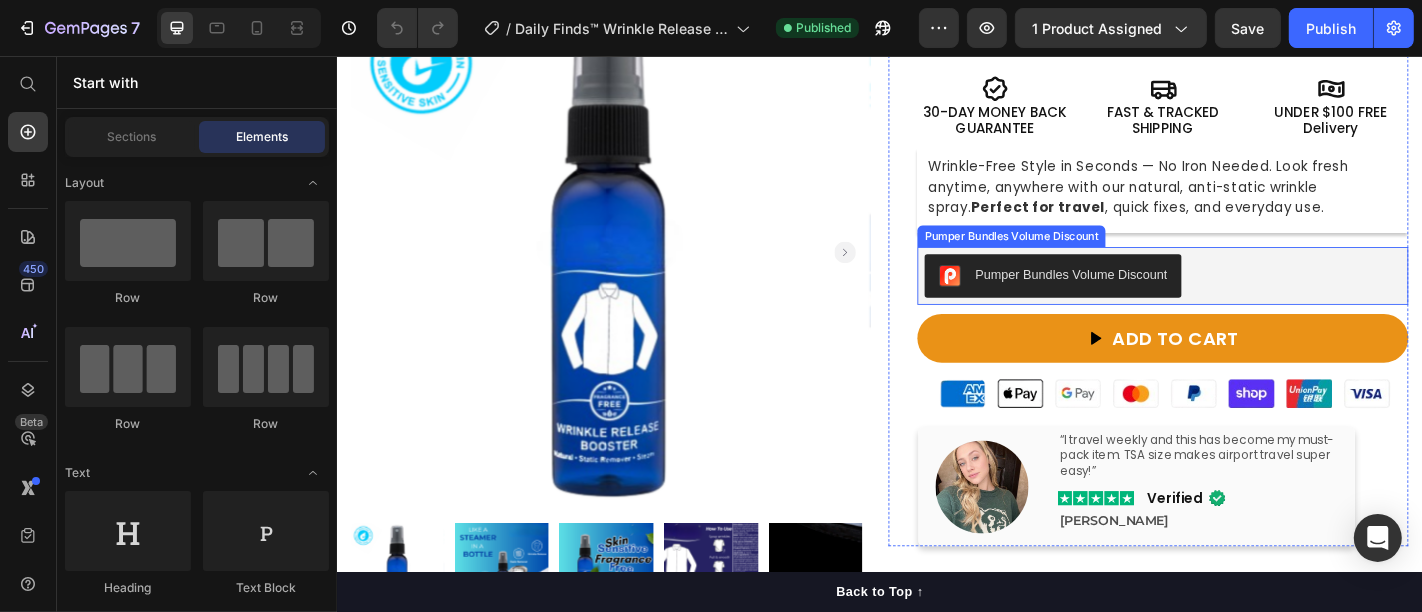 click on "Pumper Bundles Volume Discount" at bounding box center [1249, 299] 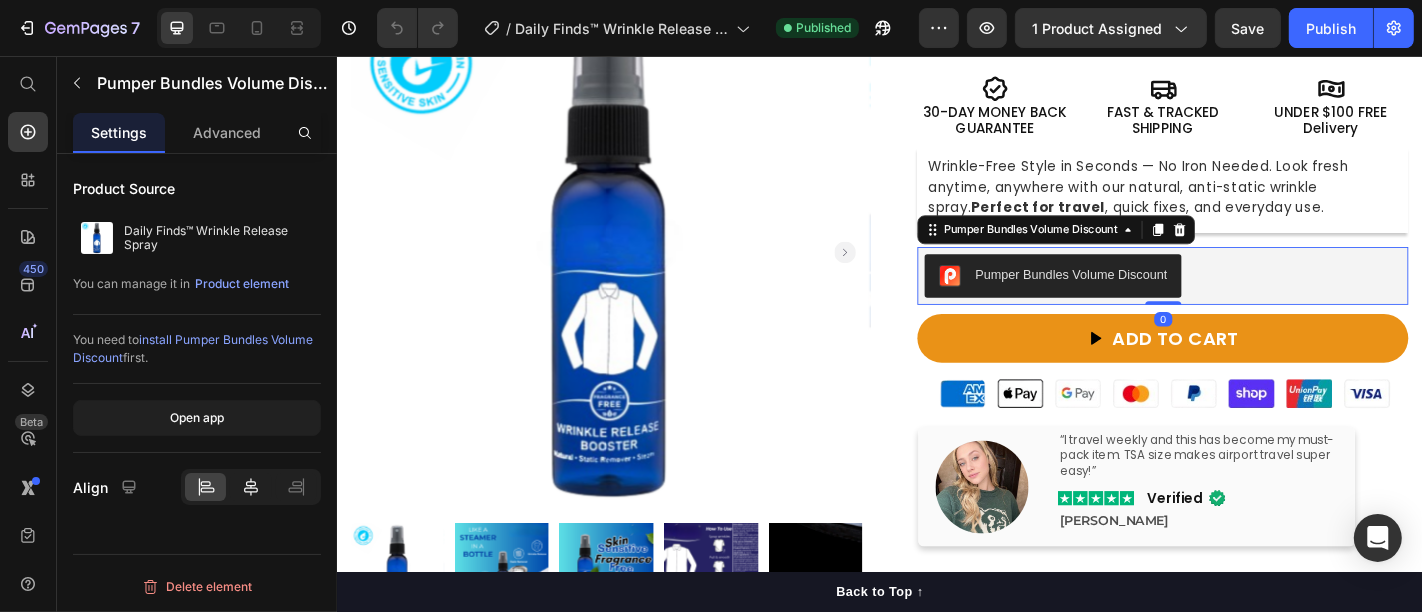 click 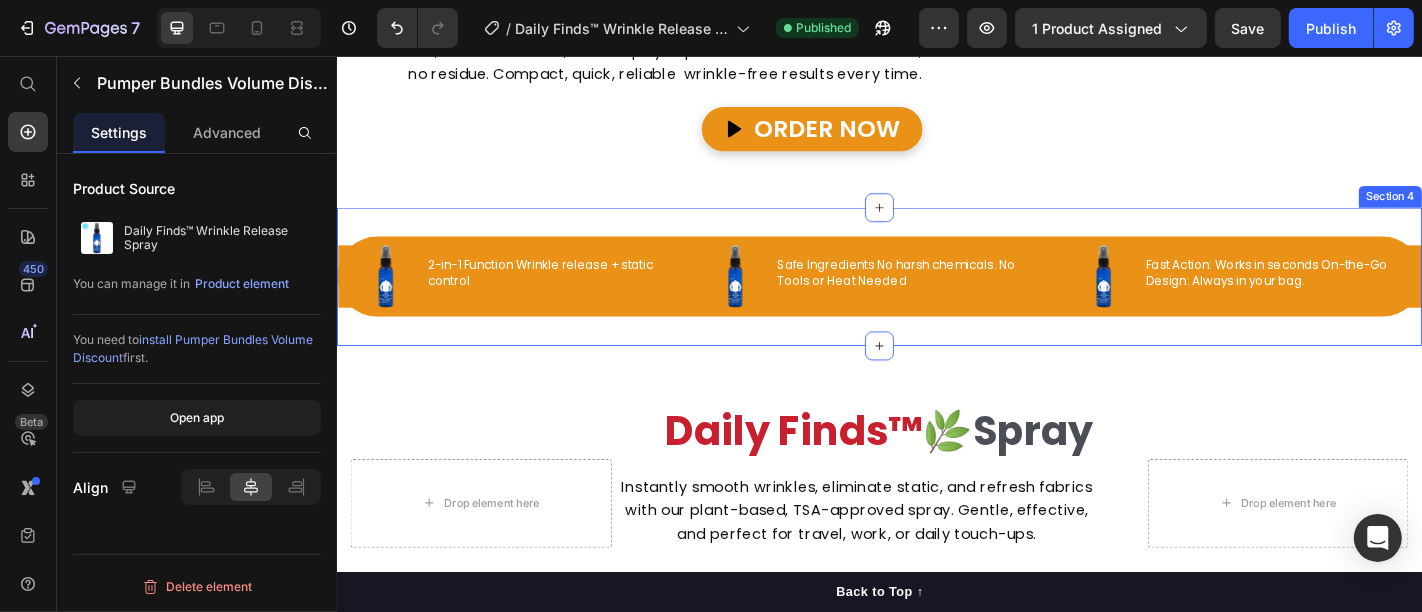 scroll, scrollTop: 1555, scrollLeft: 0, axis: vertical 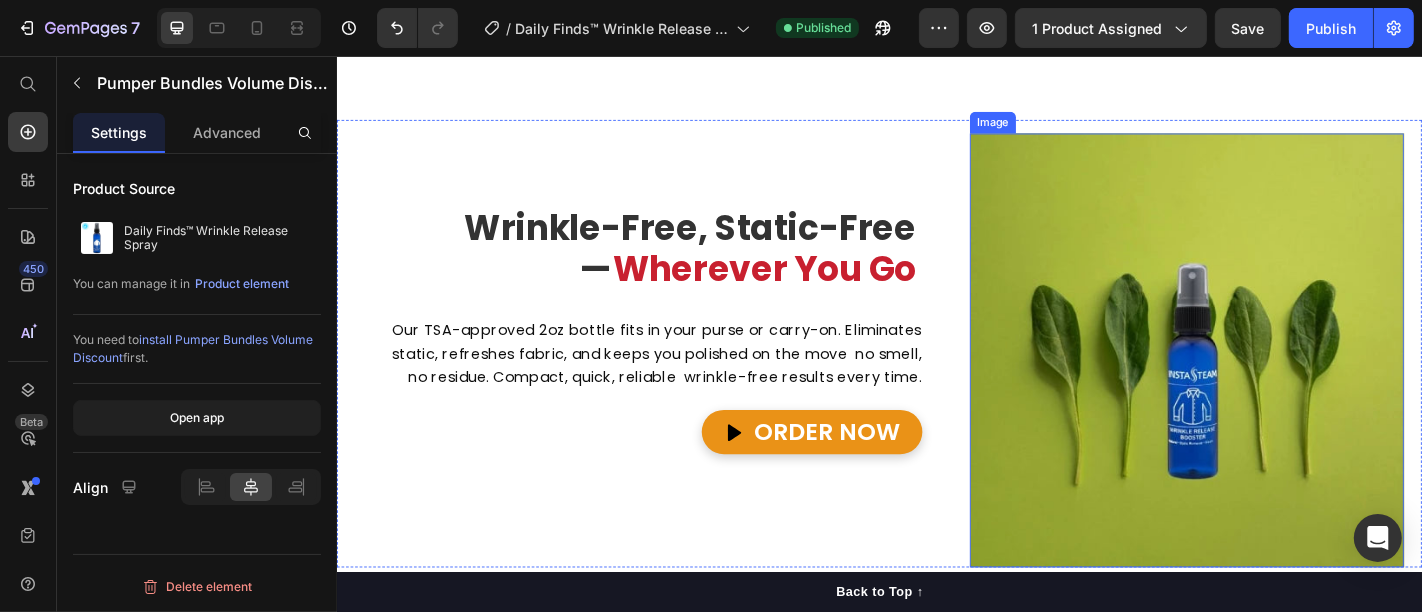 drag, startPoint x: 1095, startPoint y: 384, endPoint x: 985, endPoint y: 387, distance: 110.0409 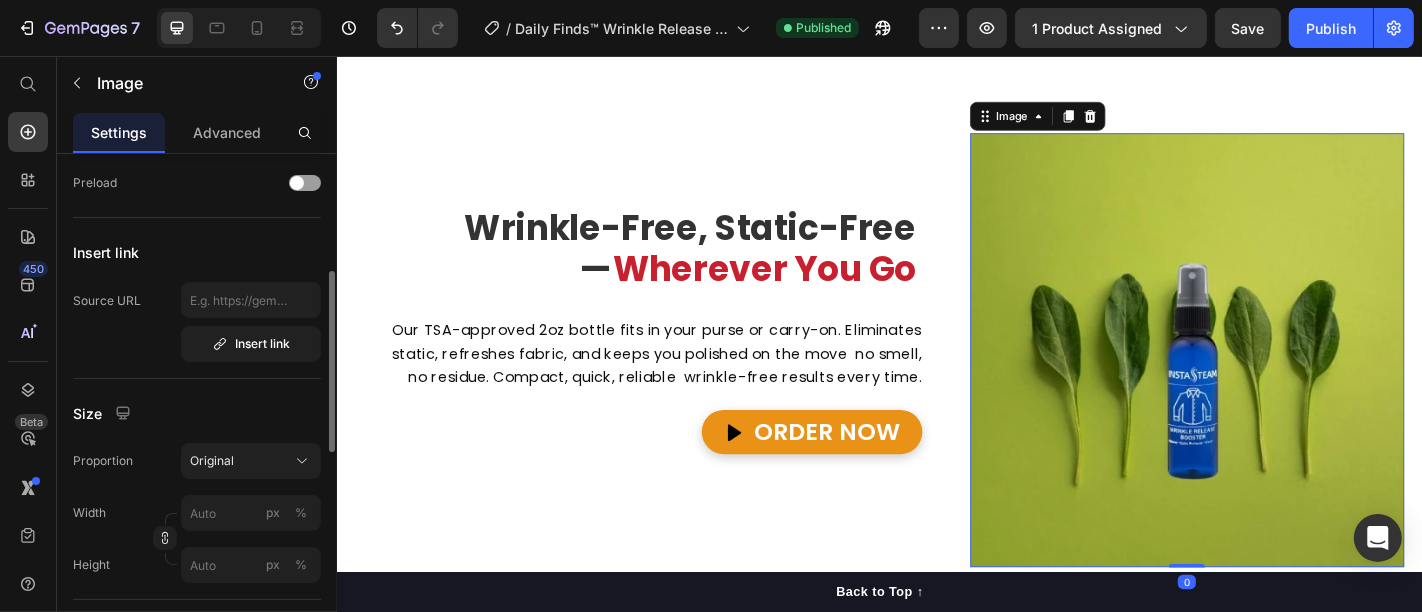 scroll, scrollTop: 666, scrollLeft: 0, axis: vertical 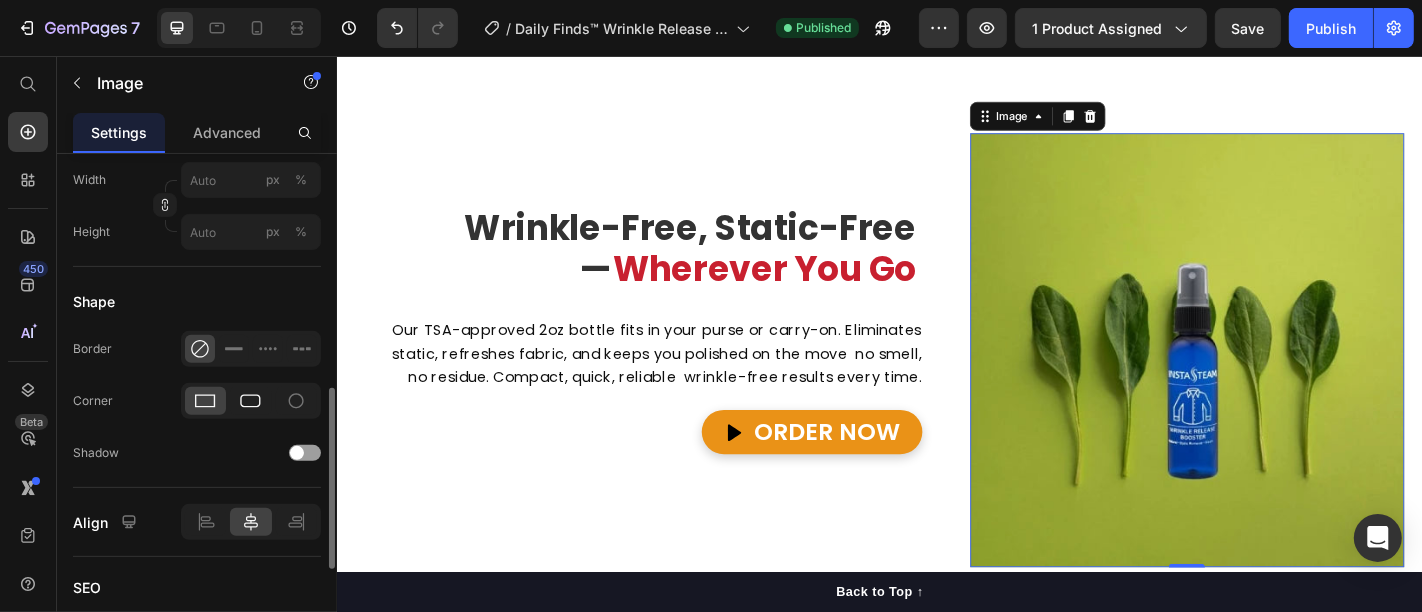click 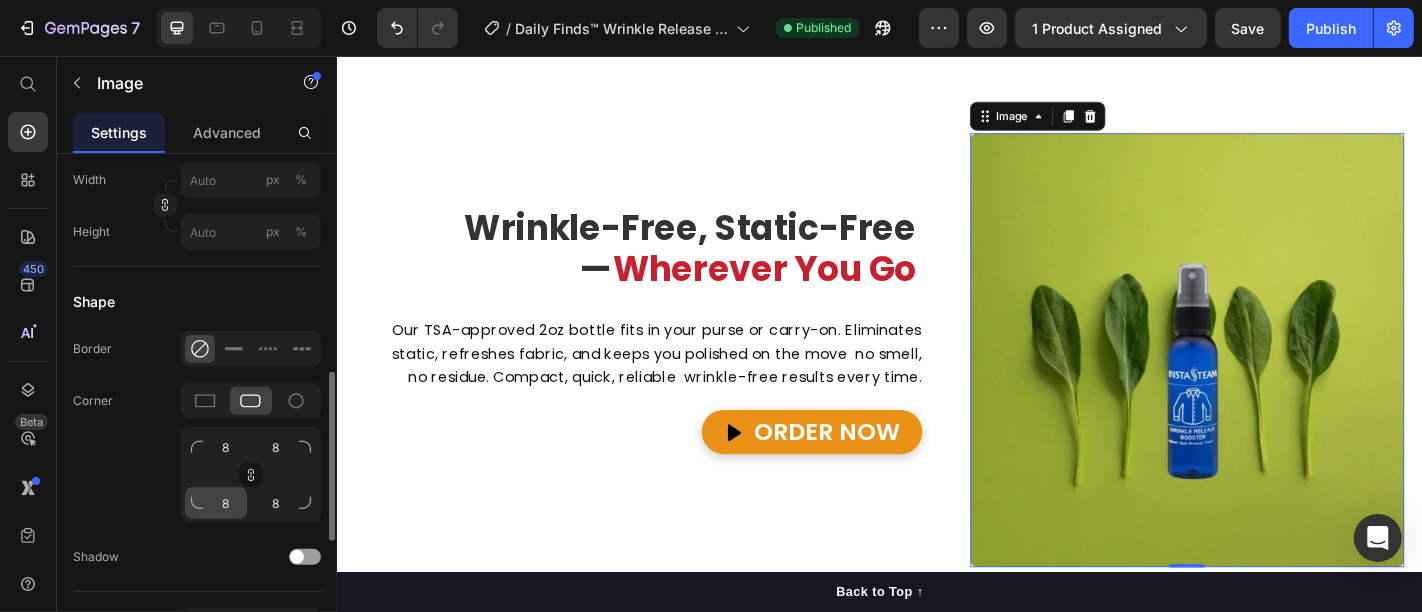 scroll, scrollTop: 888, scrollLeft: 0, axis: vertical 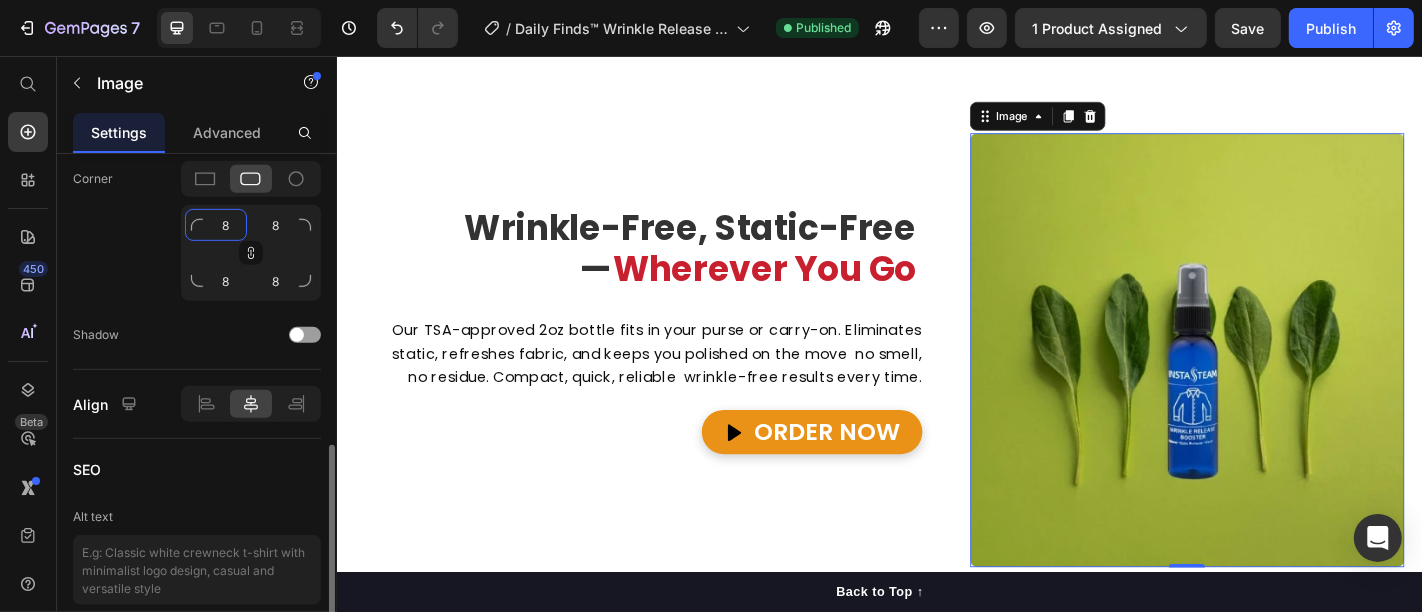 click on "8" 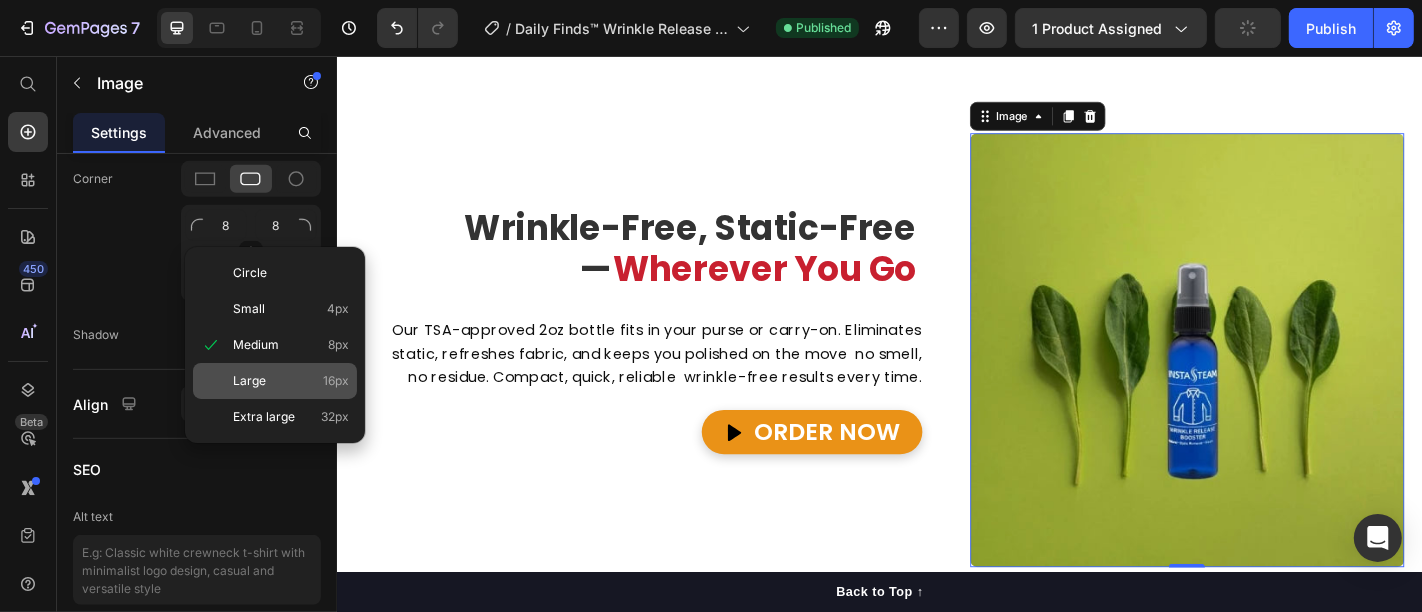 click on "Large 16px" 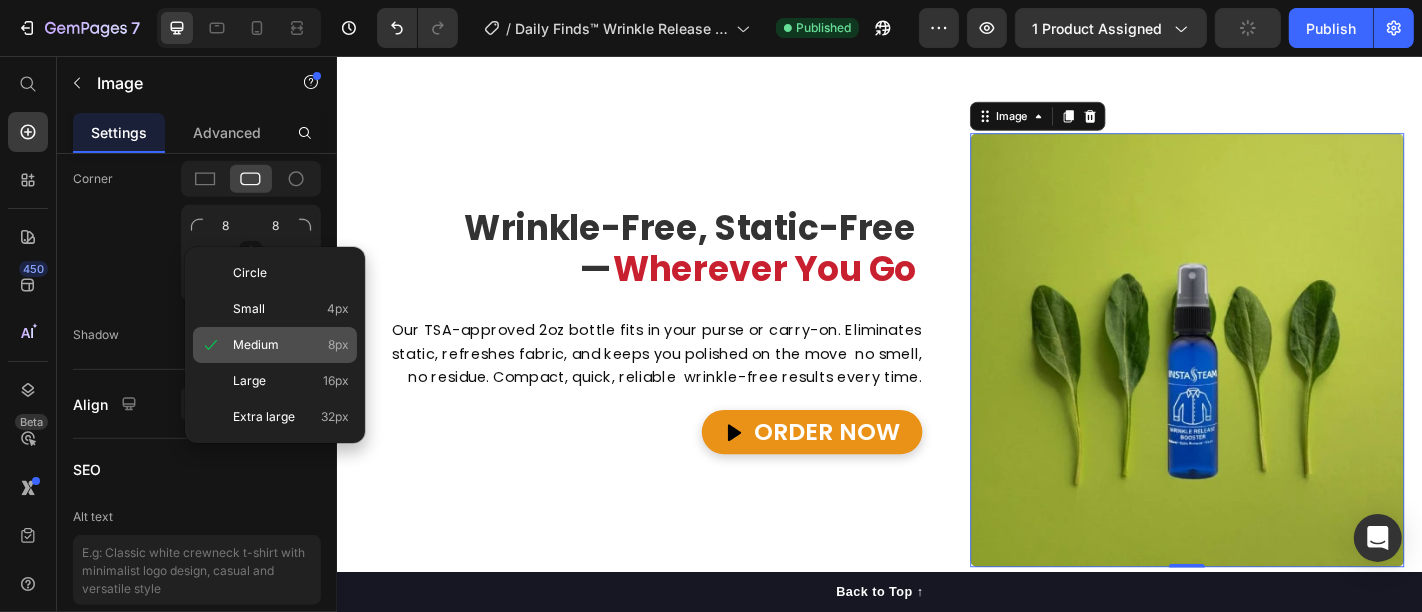 type on "16" 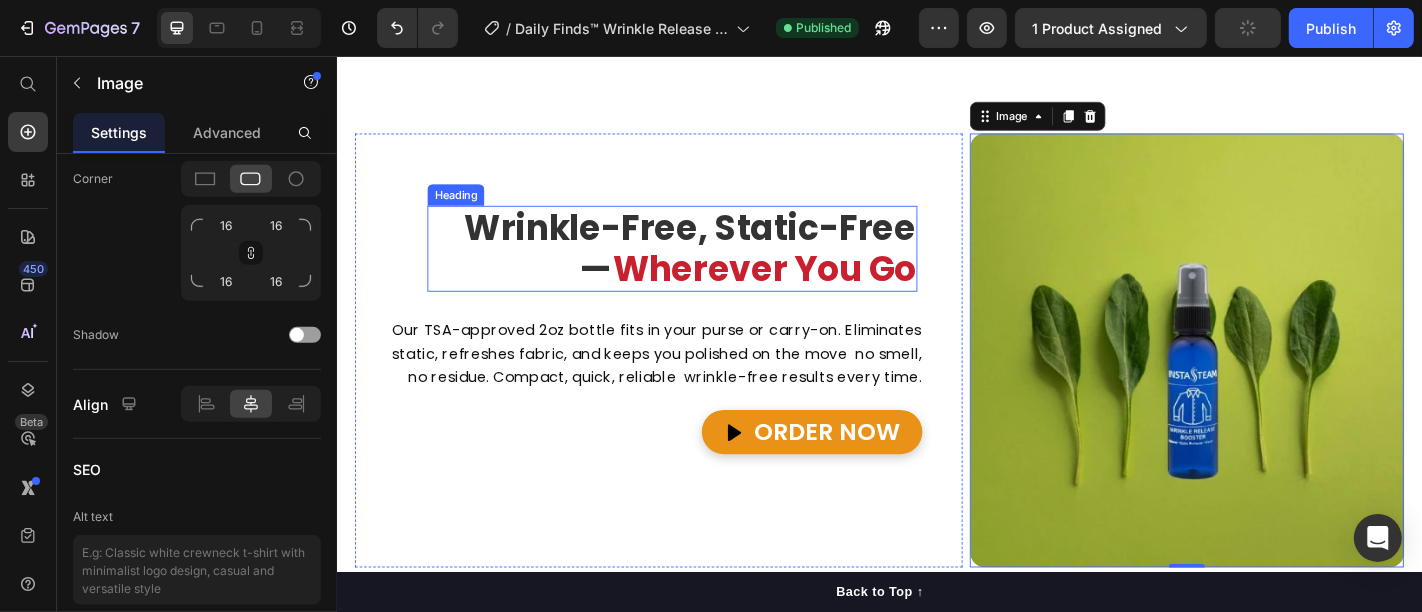 click on "Wherever You Go" at bounding box center (808, 290) 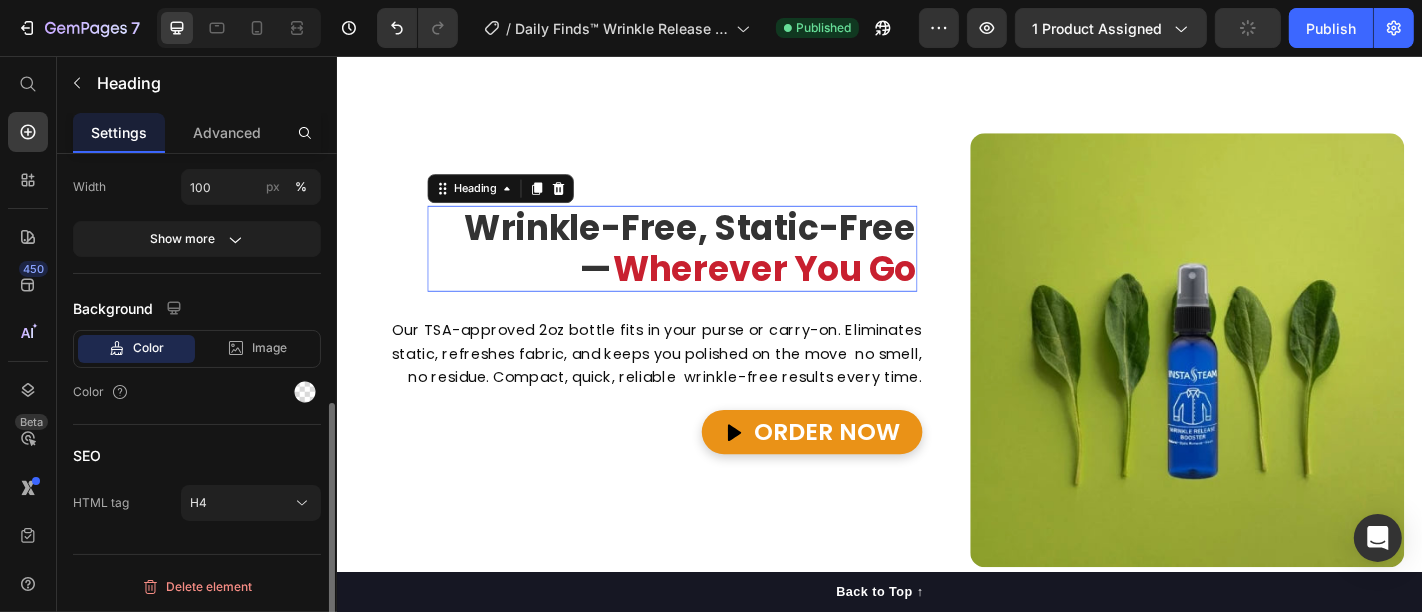scroll, scrollTop: 0, scrollLeft: 0, axis: both 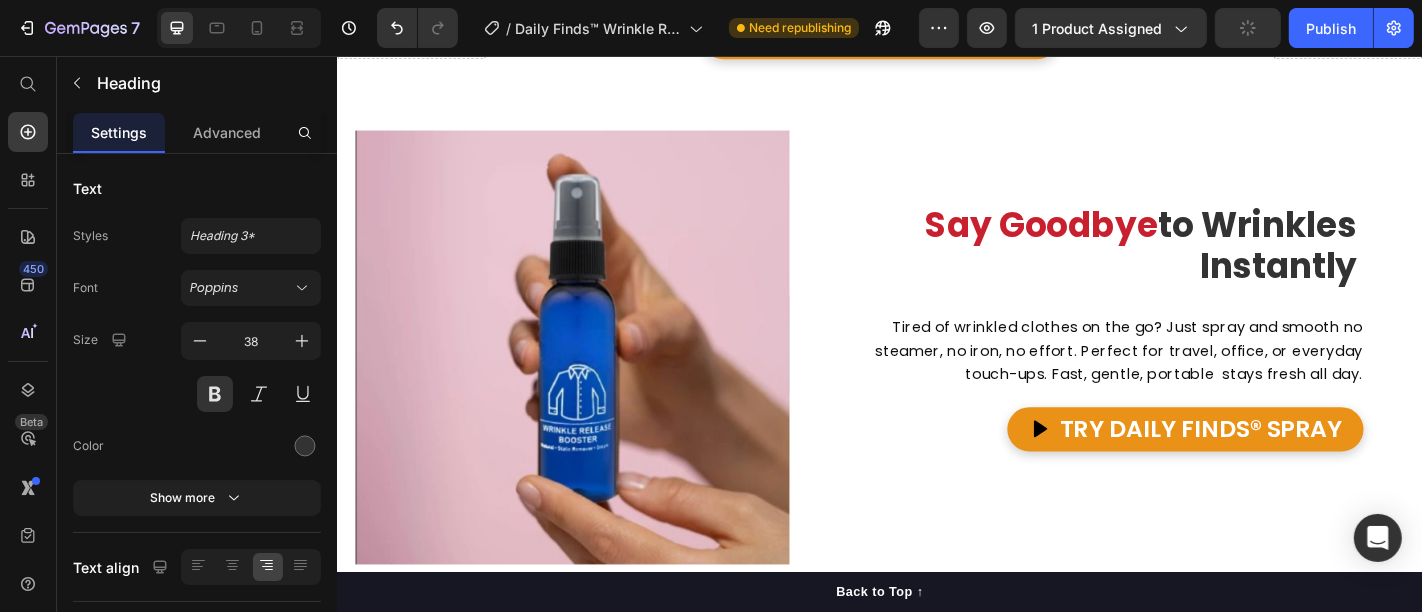 click at bounding box center (596, 378) 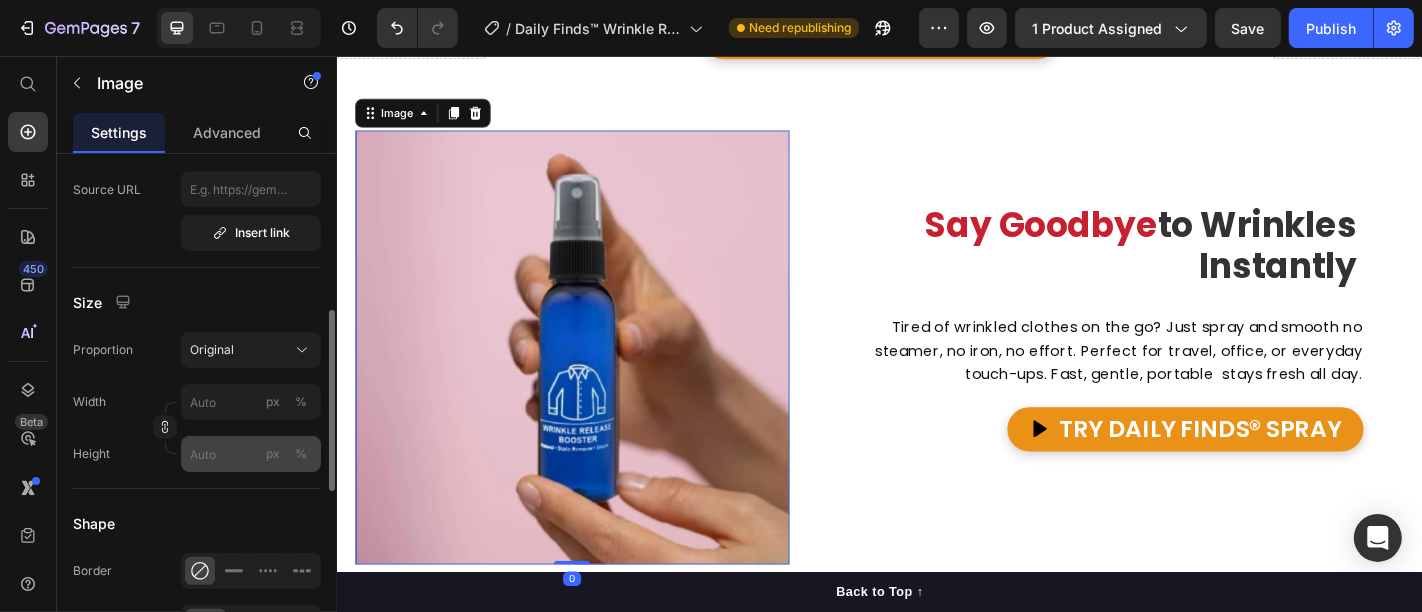 scroll, scrollTop: 888, scrollLeft: 0, axis: vertical 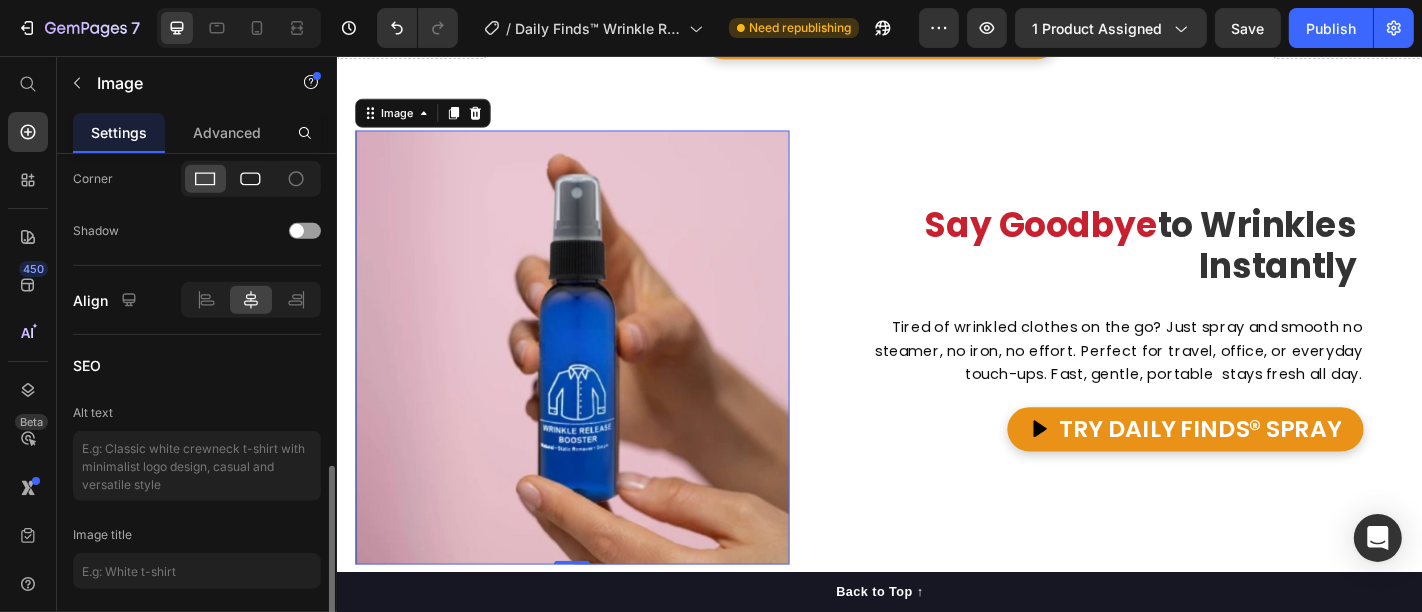 click 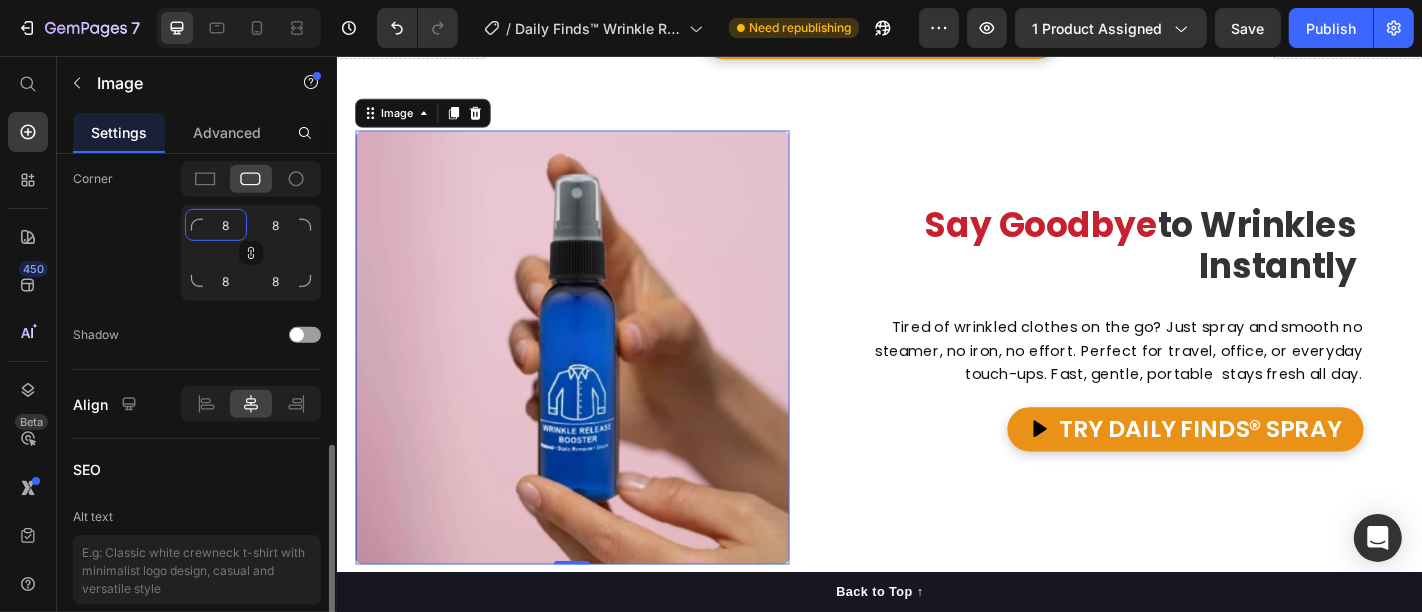 click on "8" 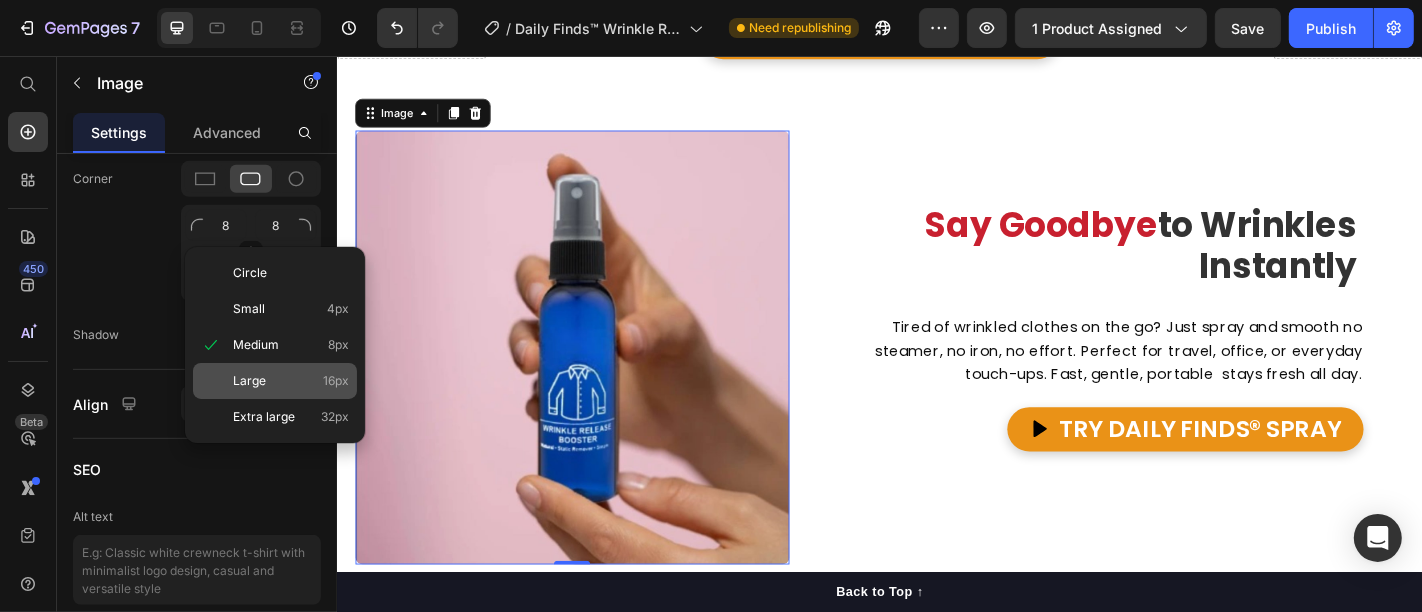 click on "Large 16px" 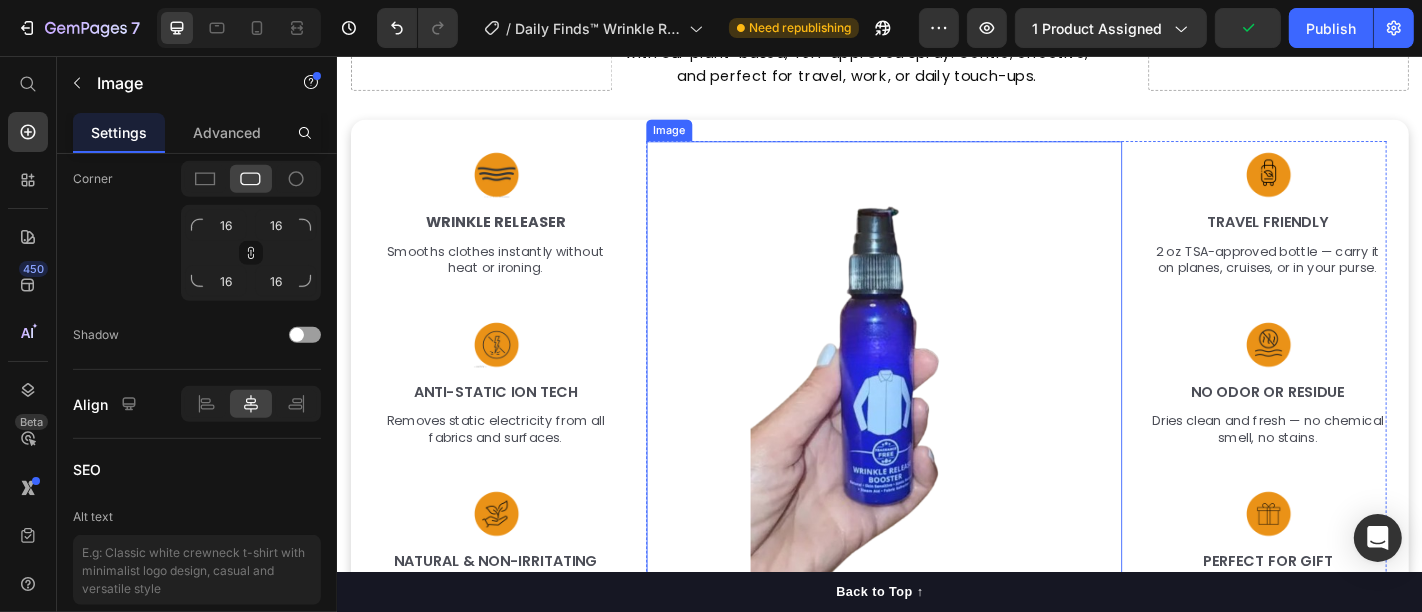 scroll, scrollTop: 2666, scrollLeft: 0, axis: vertical 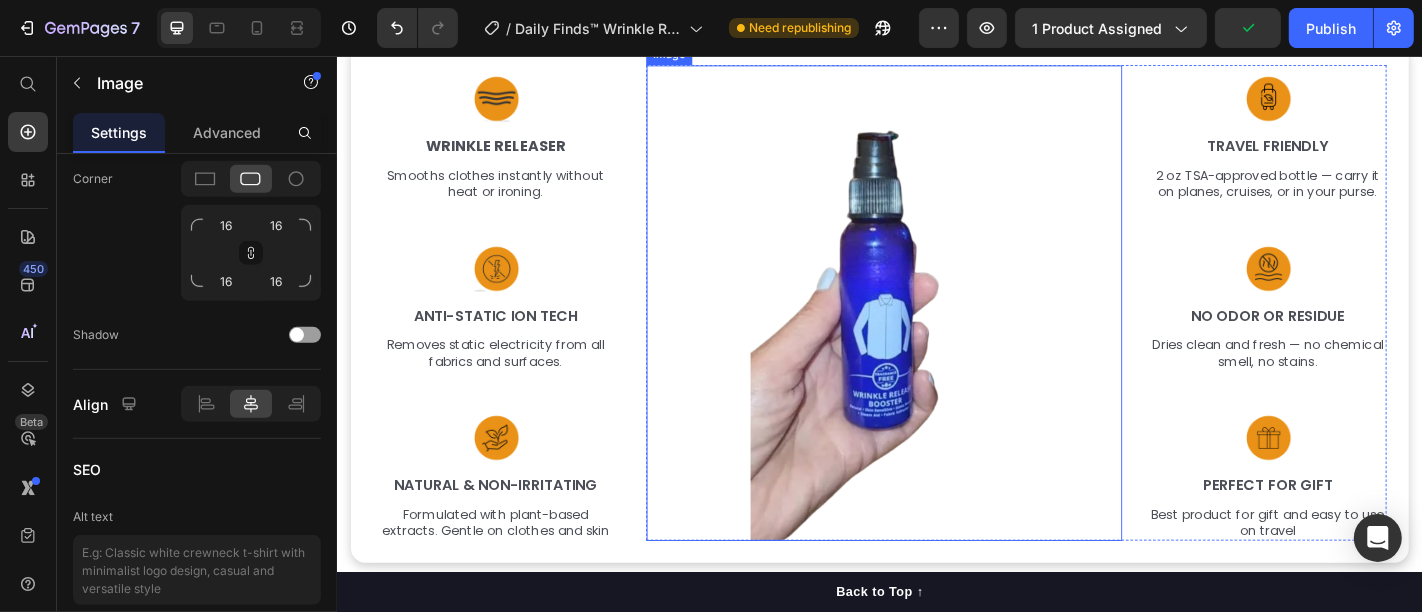 click at bounding box center [941, 329] 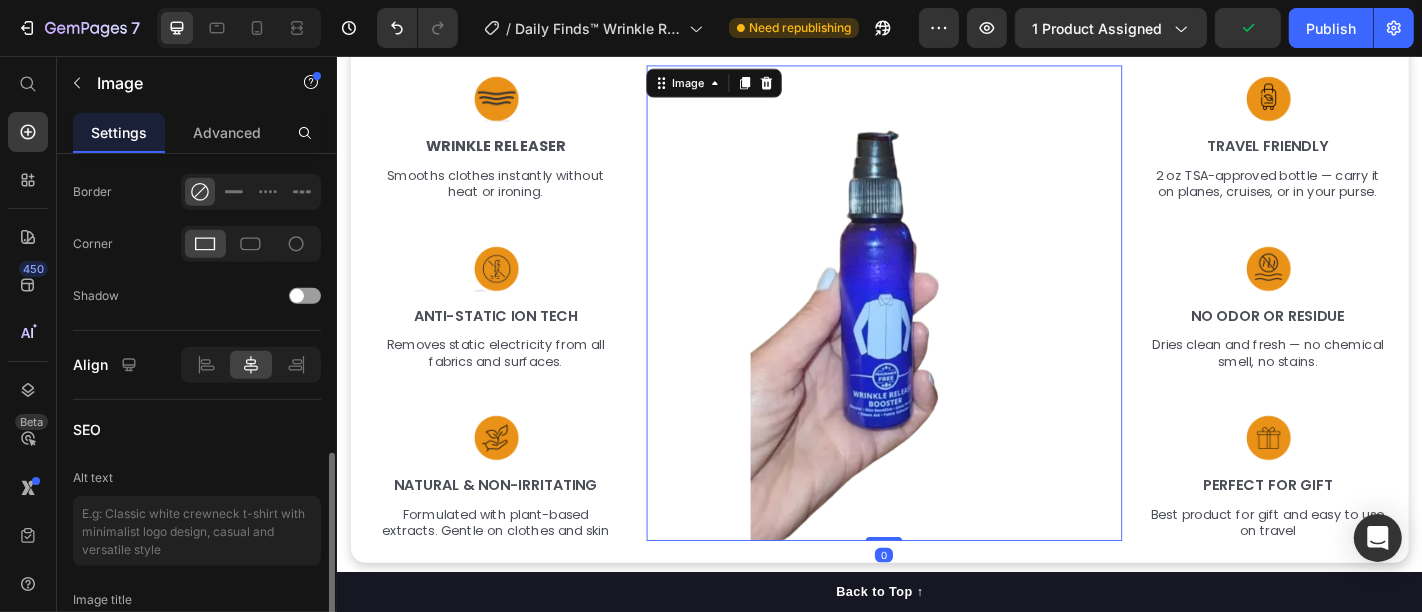 scroll, scrollTop: 888, scrollLeft: 0, axis: vertical 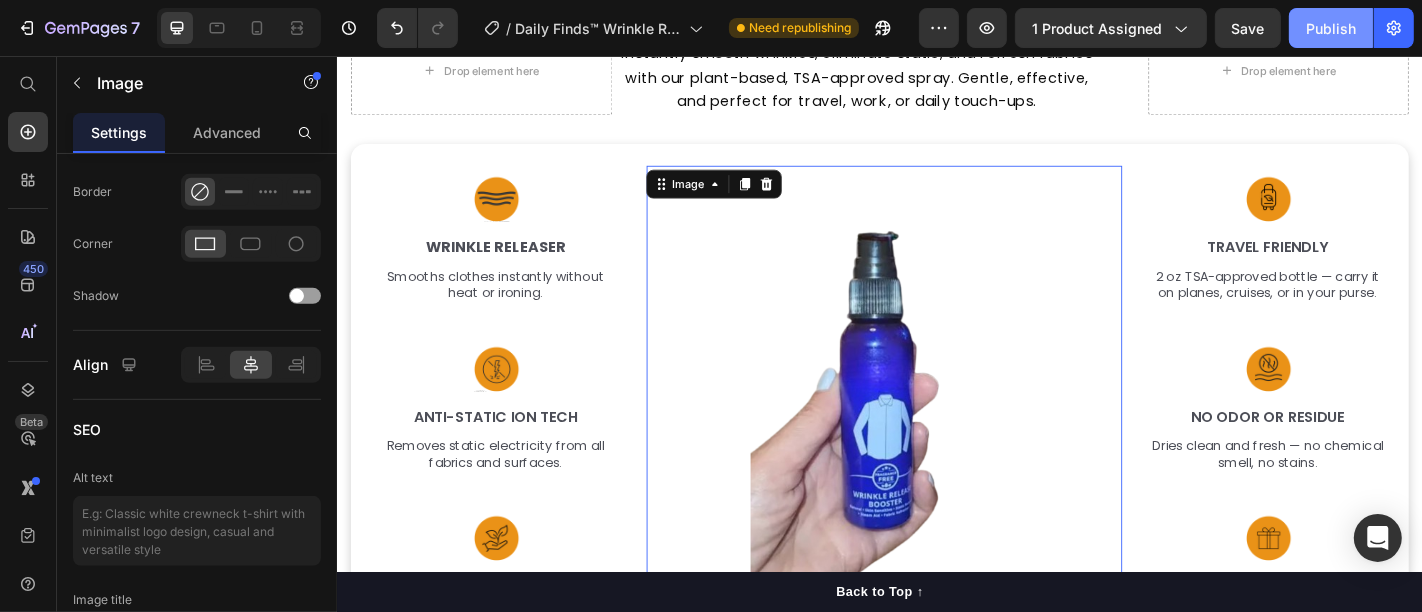 click on "Publish" at bounding box center [1331, 28] 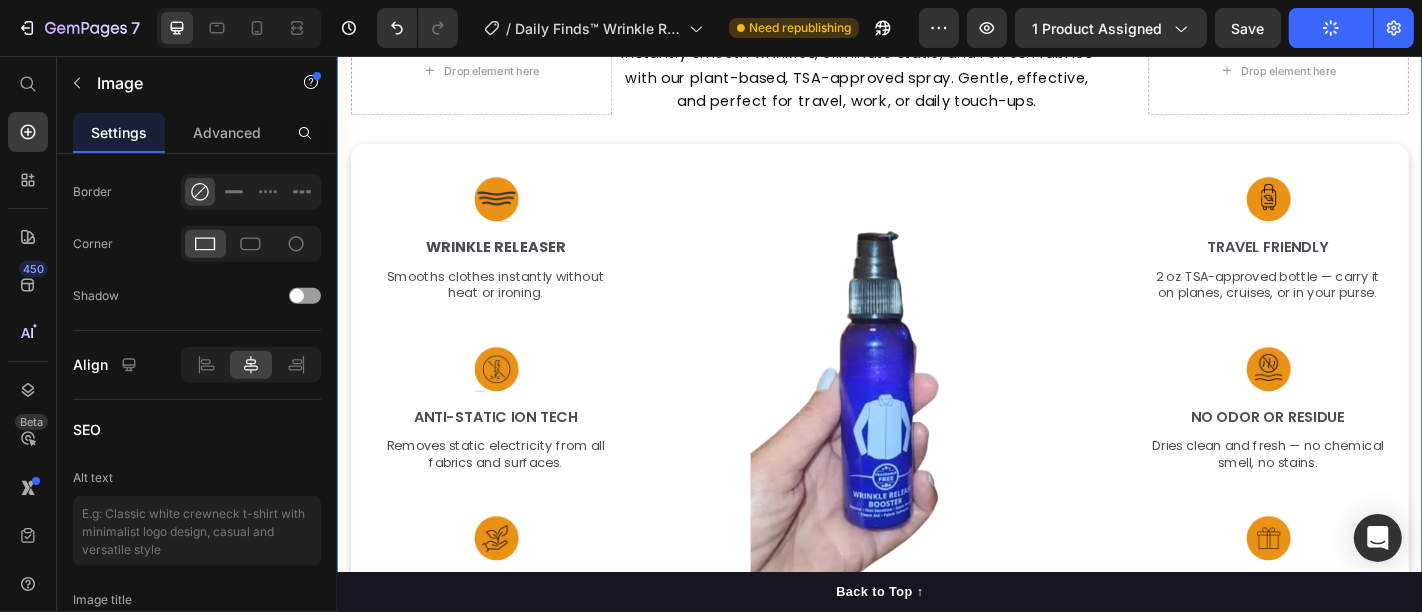 click on "Daily Finds™  🌿Spray Heading
Drop element here Instantly smooth wrinkles, eliminate static, and refresh fabrics with our plant-based, TSA-approved spray. Gentle, effective, and perfect for travel, work, or daily touch-ups. Text block
Drop element here Row Row Image Wrinkle Releaser Text Block Smooths clothes instantly without heat or ironing. Text Block Image Anti-Static Ion Tech Text Block Removes static electricity from all fabrics and surfaces. Text Block Image Natural & Non-Irritating Text Block Formulated with plant-based extracts. Gentle on clothes and skin Text Block Image Image Travel Friendly Text Block 2 oz TSA-approved bottle — carry it on planes, cruises, or in your purse. Text Block Image No Odor or Residue Text Block Dries clean and fresh — no chemical smell, no stains. Text Block Image Perfect for Gift Text Block Best product for gift and easy to use on travel Text Block Row Row" at bounding box center [936, 344] 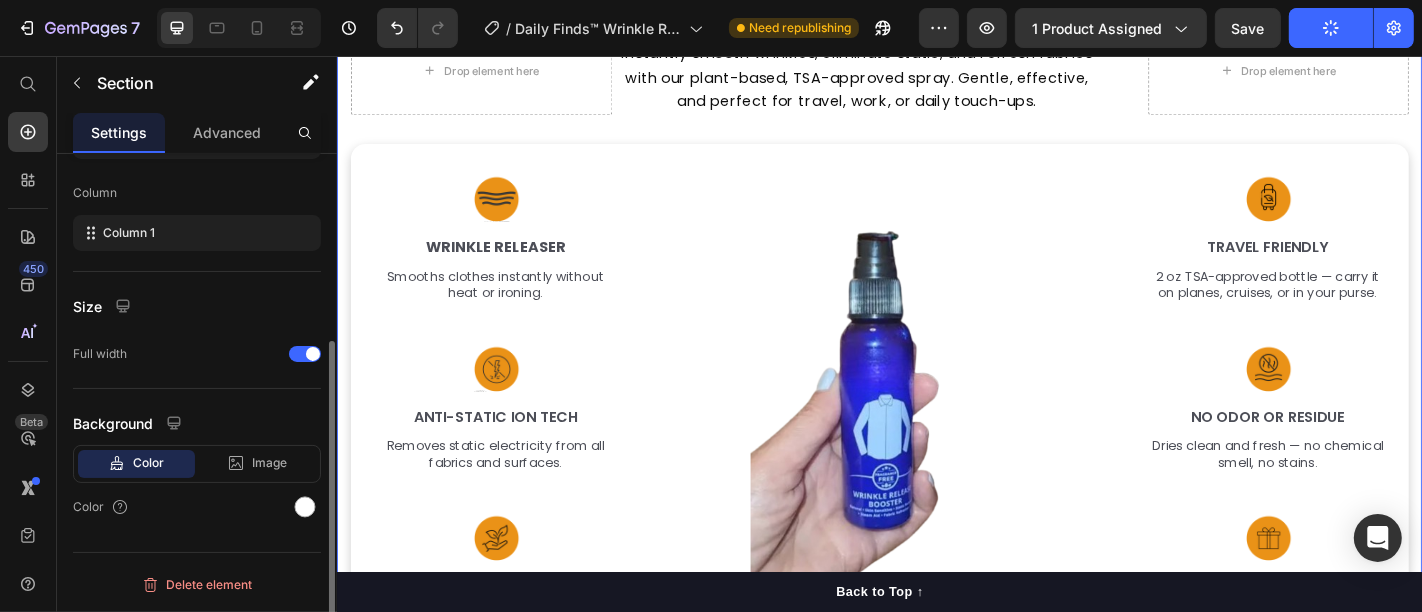 scroll, scrollTop: 0, scrollLeft: 0, axis: both 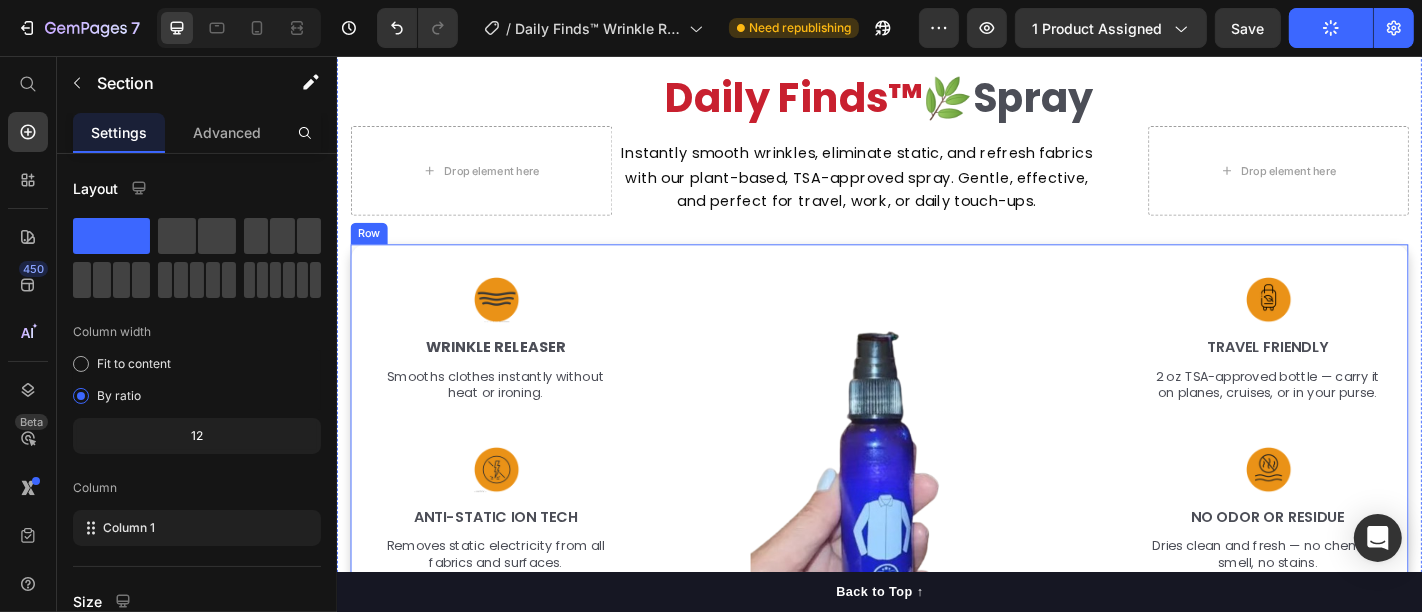 click on "Image Wrinkle Releaser Text Block Smooths clothes instantly without heat or ironing. Text Block Image Anti-Static Ion Tech Text Block Removes static electricity from all fabrics and surfaces. Text Block Image Natural & Non-Irritating Text Block Formulated with plant-based extracts. Gentle on clothes and skin Text Block Image Image Travel Friendly Text Block 2 oz TSA-approved bottle — carry it on planes, cruises, or in your purse. Text Block Image No Odor or Residue Text Block Dries clean and fresh — no chemical smell, no stains. Text Block Image Perfect for Gift Text Block Best product for gift and easy to use on travel Text Block Row Row" at bounding box center (936, 551) 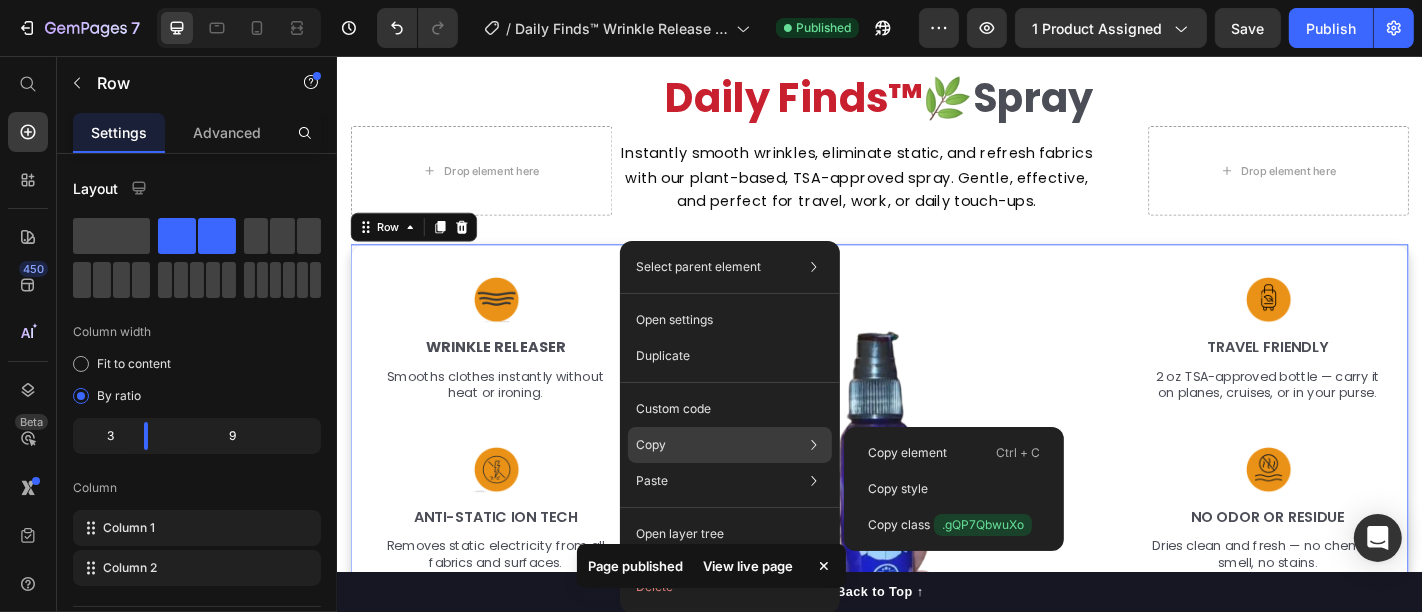 click on "Copy Copy element  Ctrl + C Copy style  Copy class  .gQP7QbwuXo" 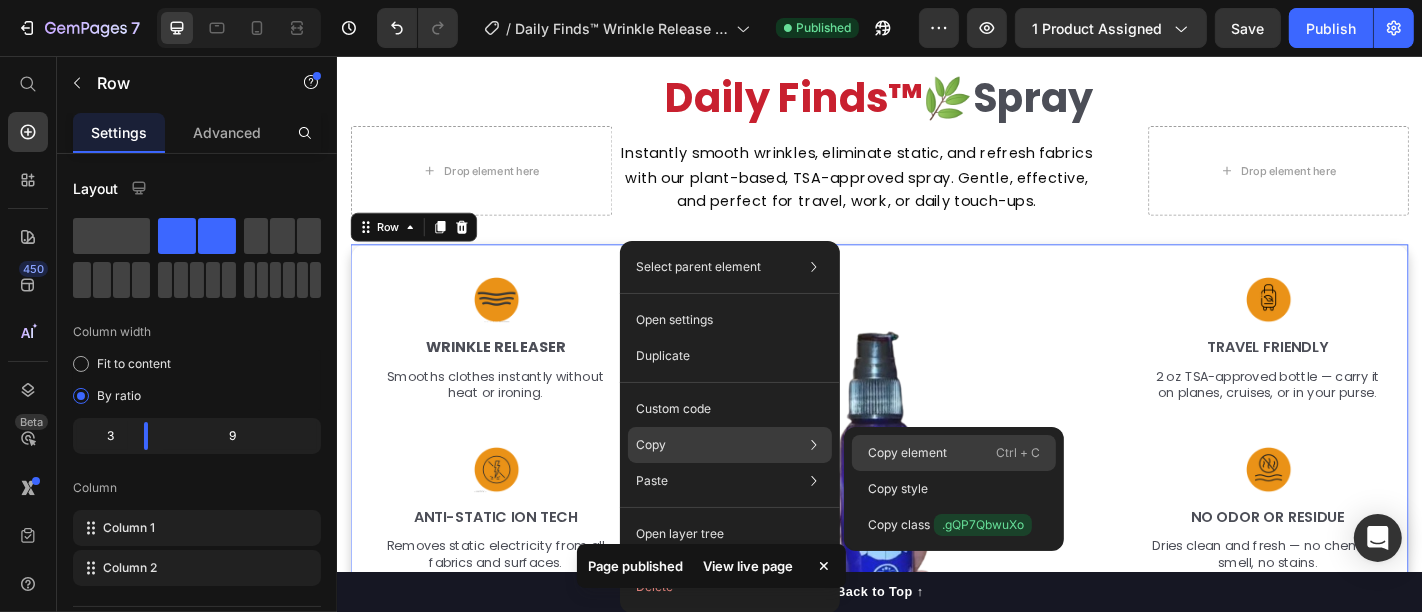 click on "Copy element" at bounding box center (907, 453) 